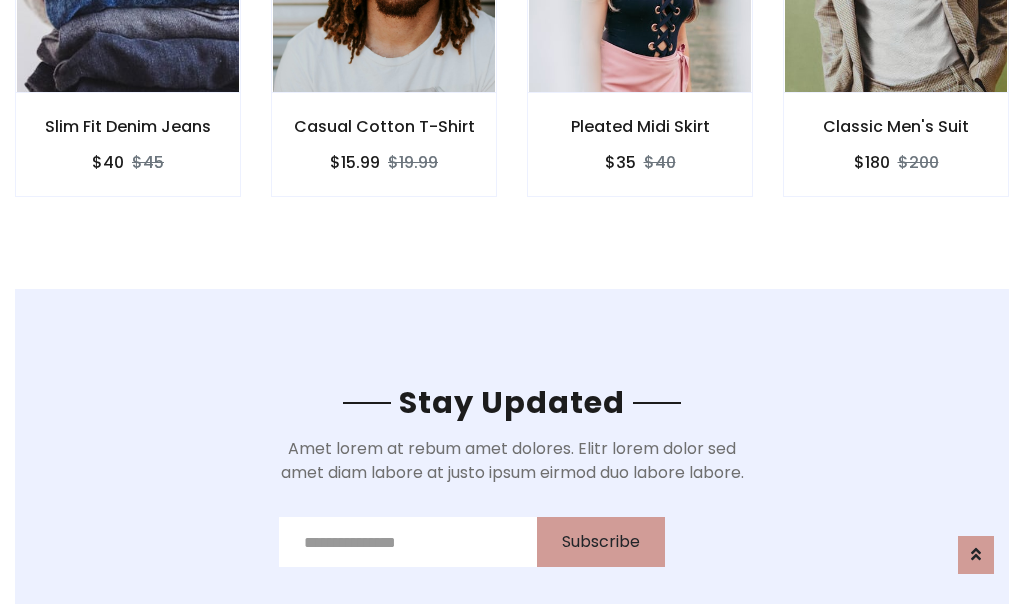 scroll, scrollTop: 3012, scrollLeft: 0, axis: vertical 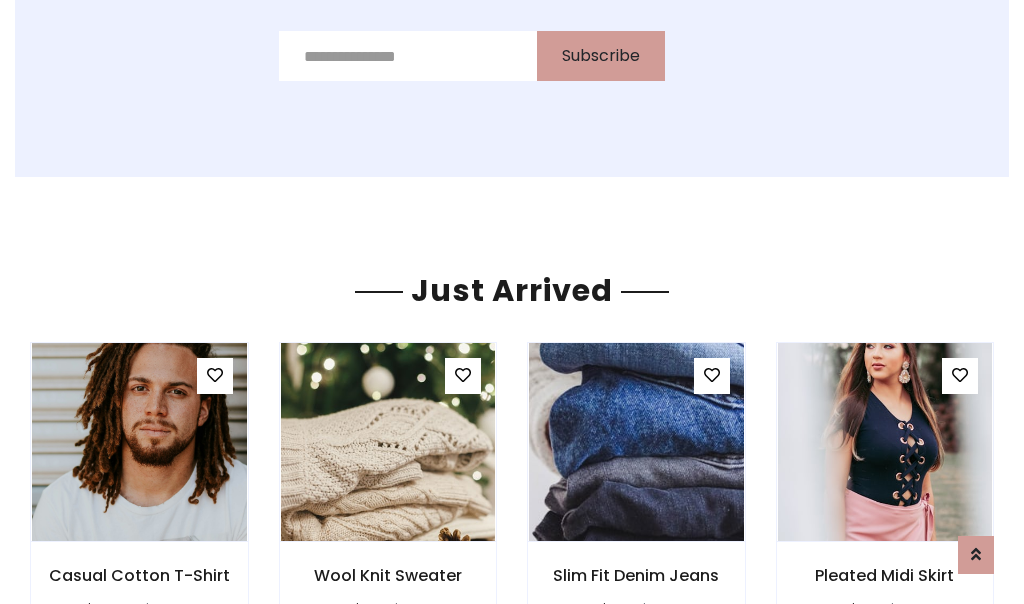 click on "Pleated Midi Skirt
$35
$40" at bounding box center (640, -428) 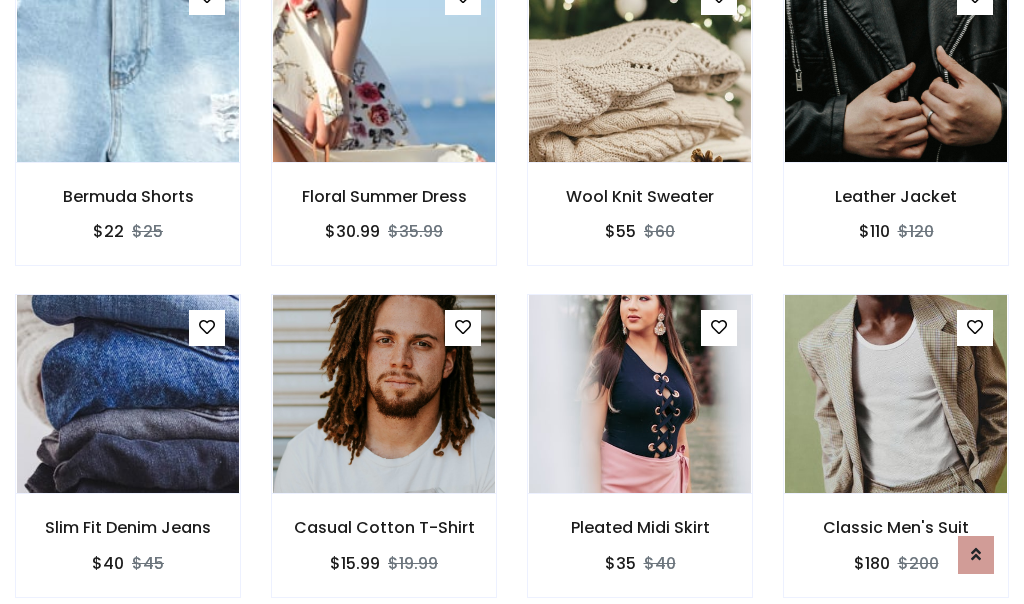 click on "Pleated Midi Skirt
$35
$40" at bounding box center (640, 459) 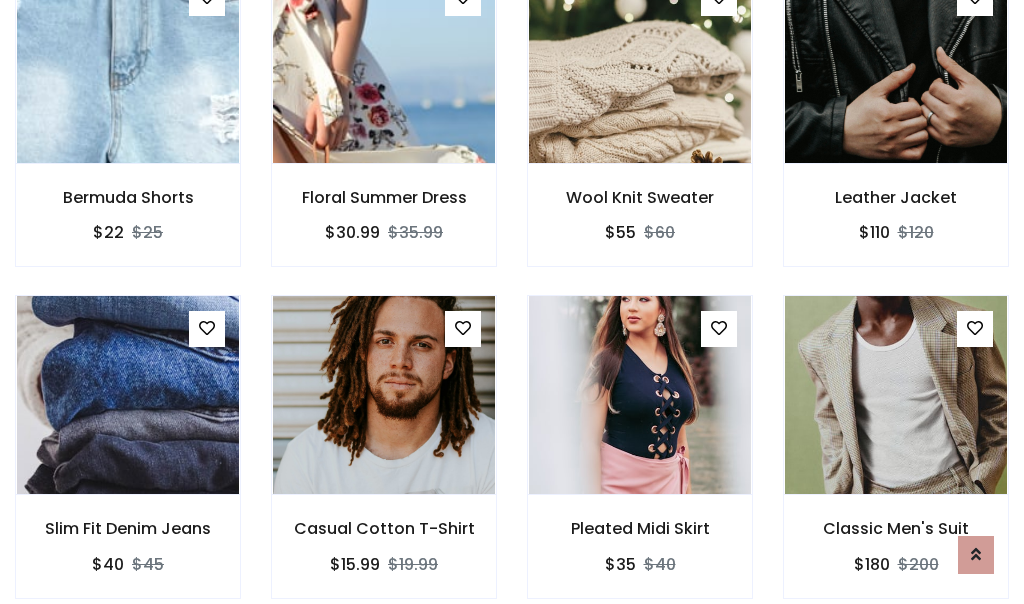 click on "Pleated Midi Skirt
$35
$40" at bounding box center (640, 460) 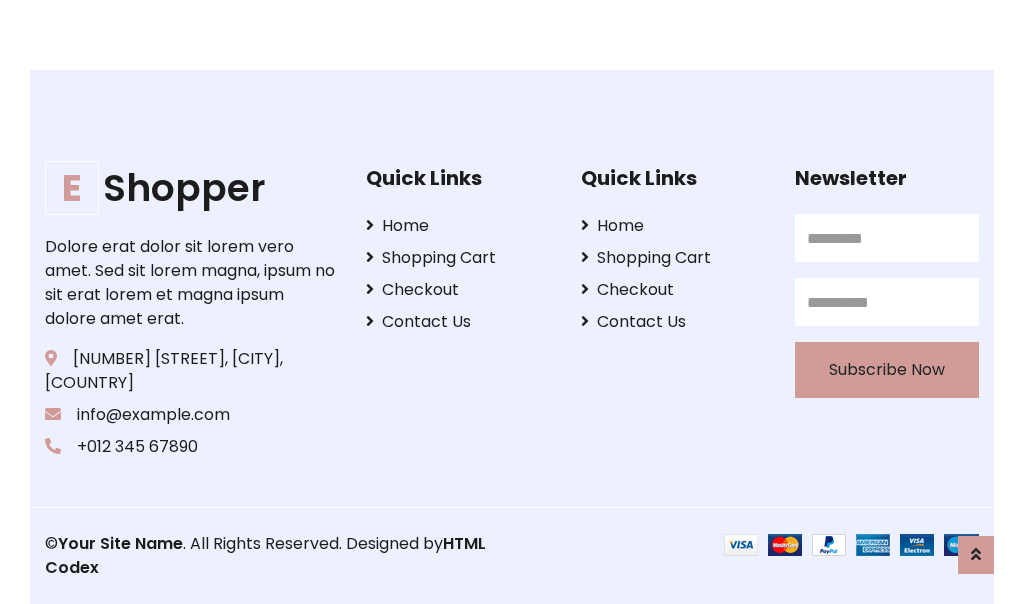 scroll, scrollTop: 3807, scrollLeft: 0, axis: vertical 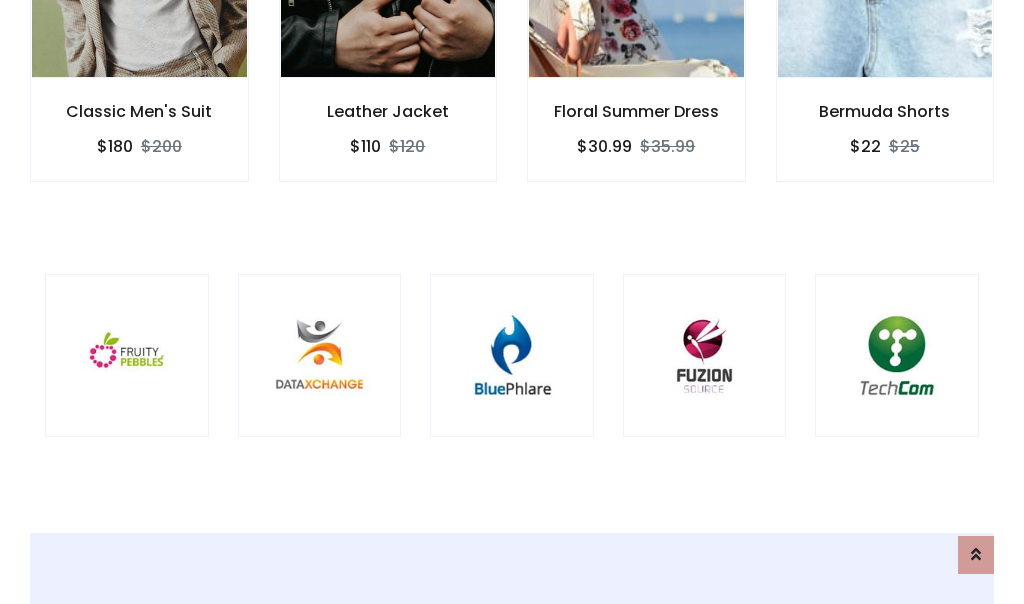 click at bounding box center [512, 356] 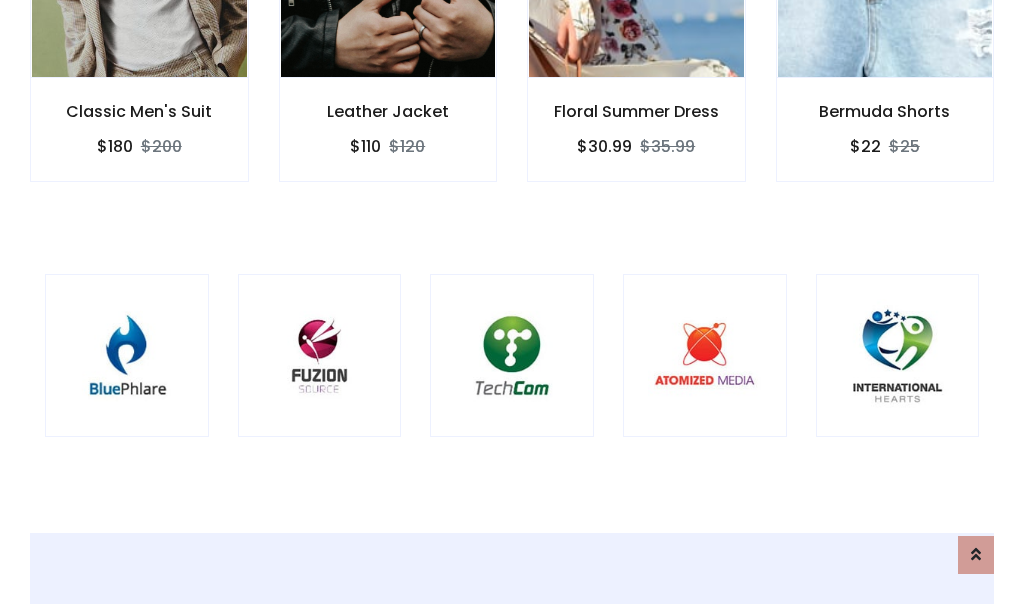 click at bounding box center (512, 356) 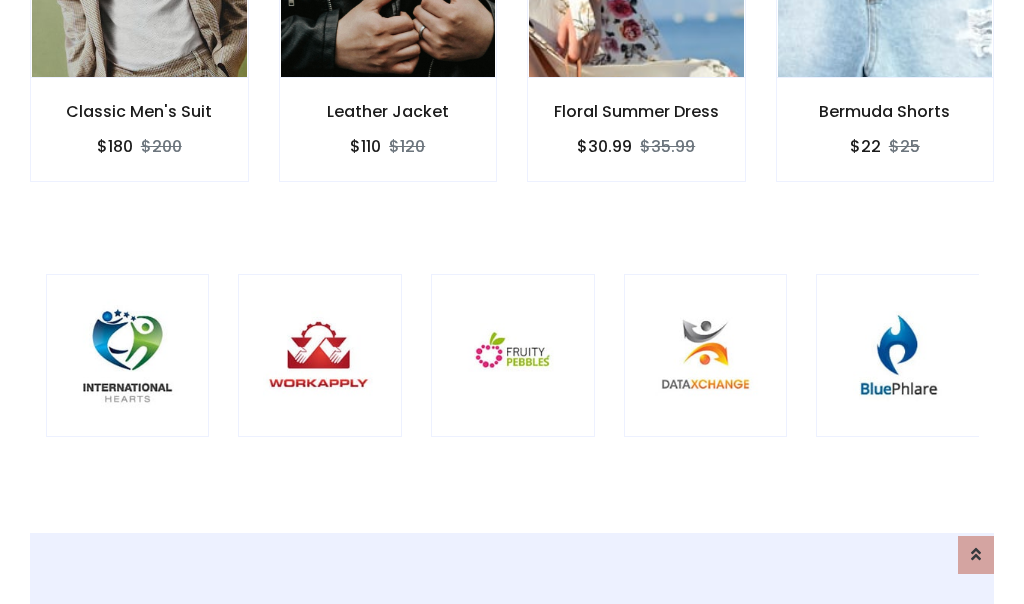 scroll, scrollTop: 0, scrollLeft: 0, axis: both 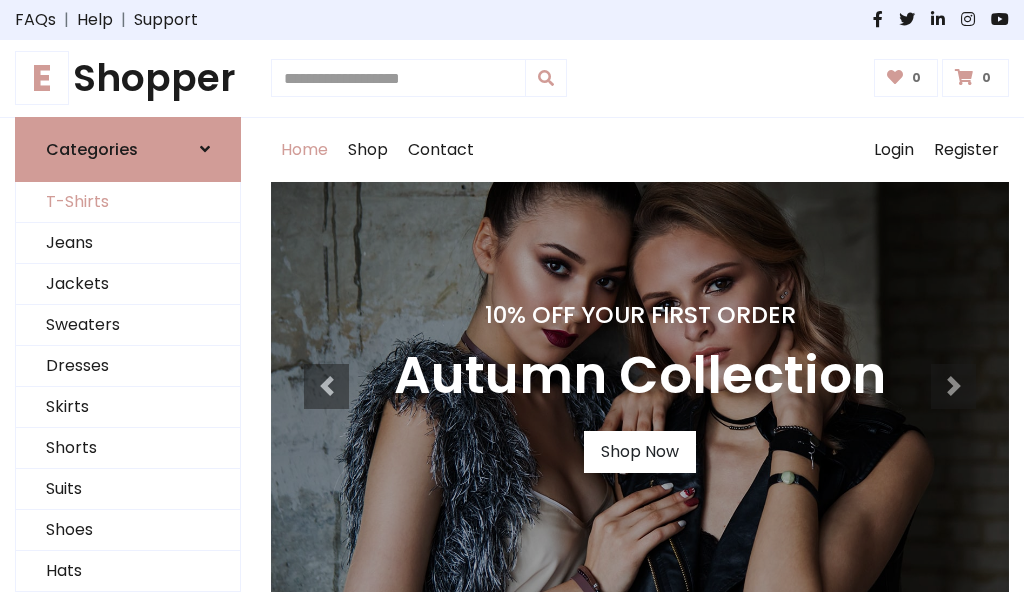 click on "T-Shirts" at bounding box center [128, 202] 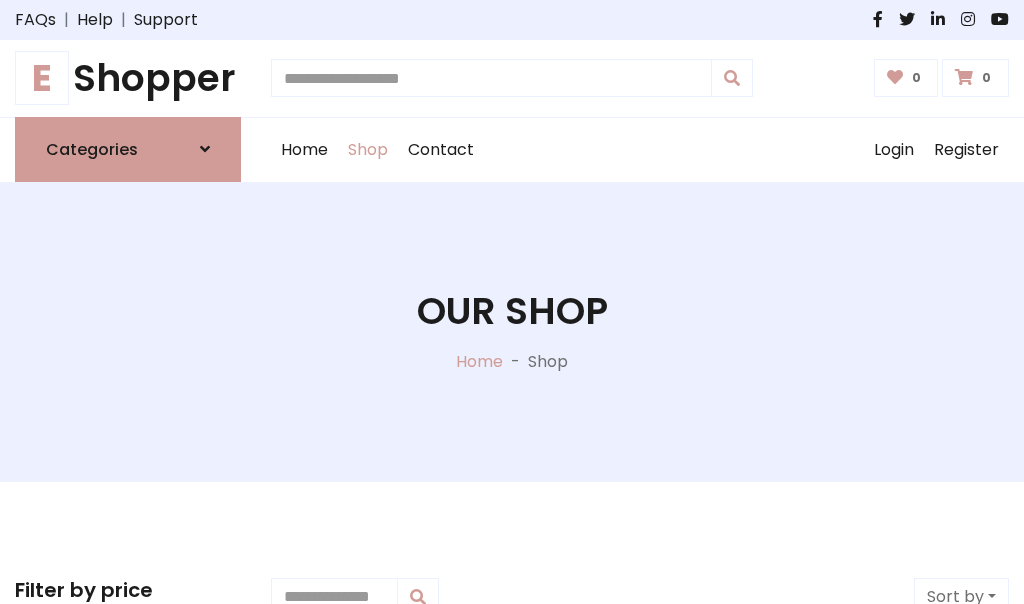 scroll, scrollTop: 802, scrollLeft: 0, axis: vertical 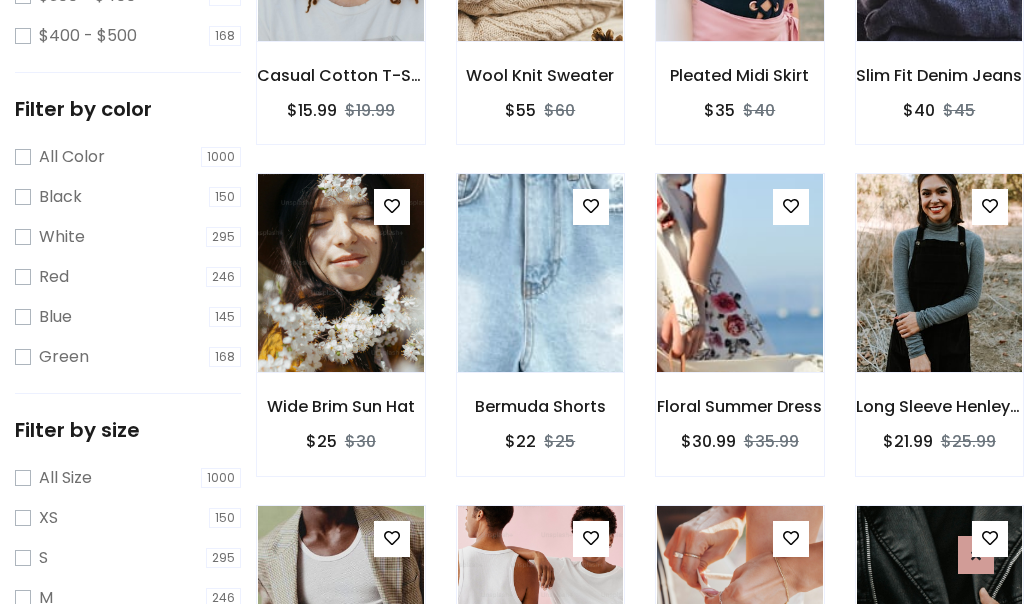 click at bounding box center (739, -58) 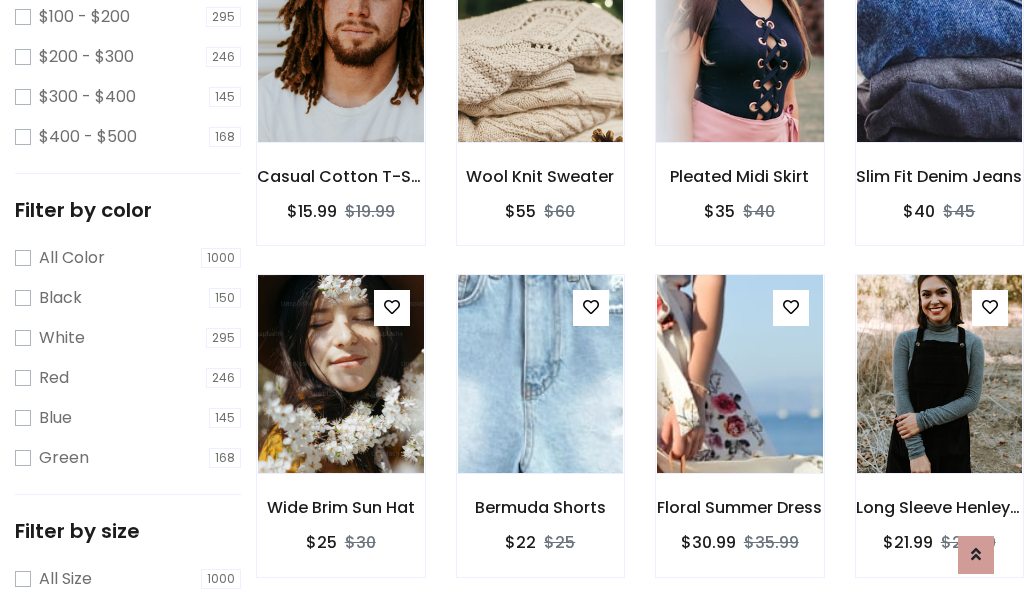 scroll, scrollTop: 101, scrollLeft: 0, axis: vertical 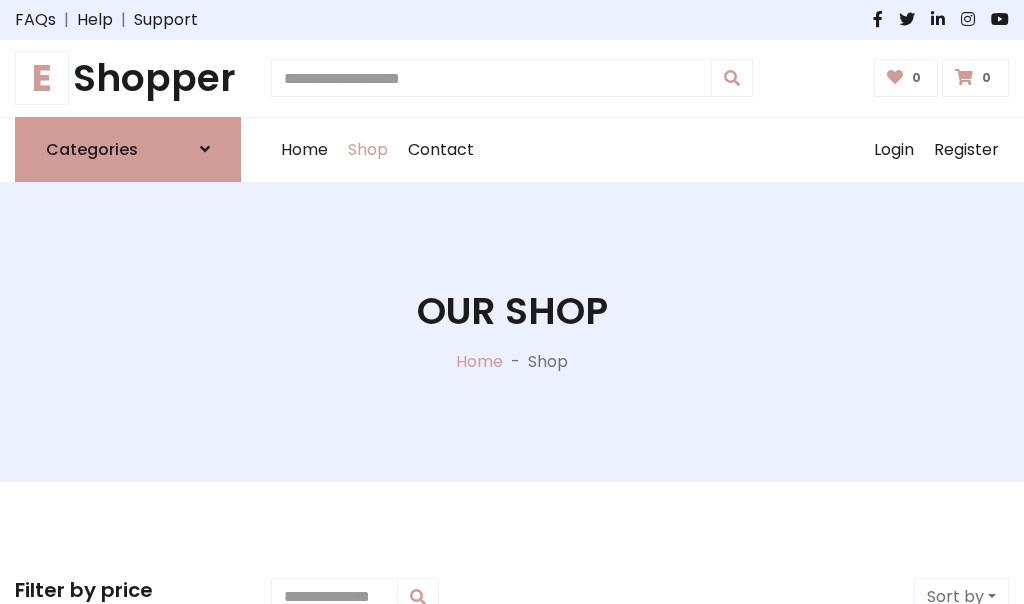 click on "E Shopper" at bounding box center [128, 78] 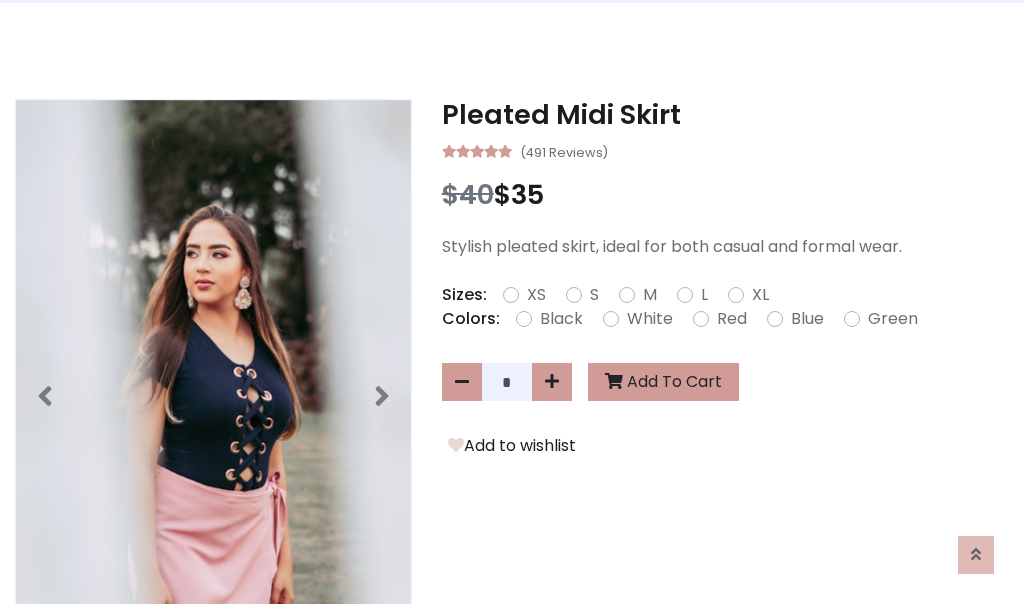 scroll, scrollTop: 0, scrollLeft: 0, axis: both 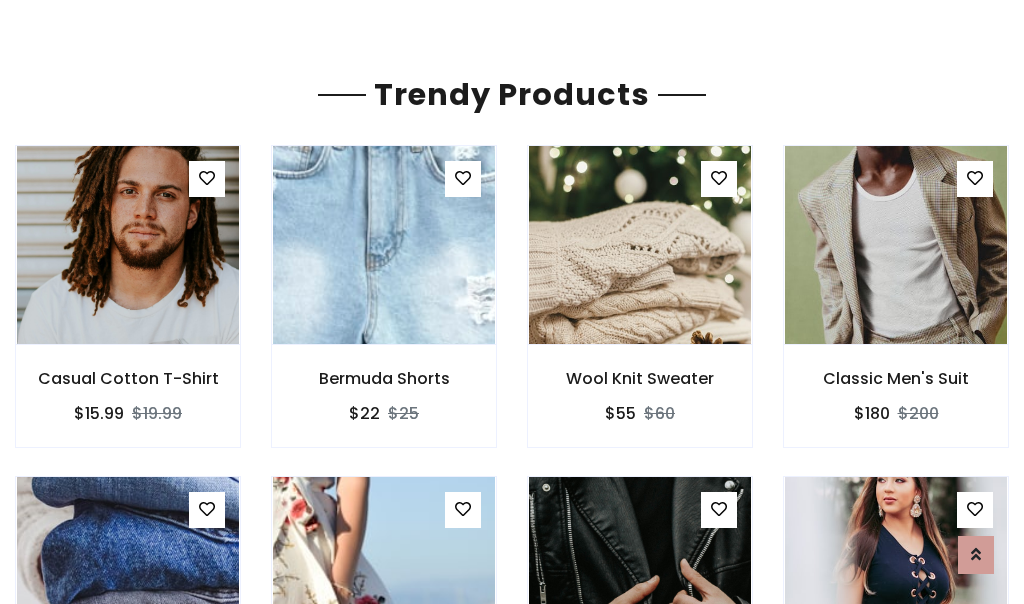 click on "Shop" at bounding box center (368, -1793) 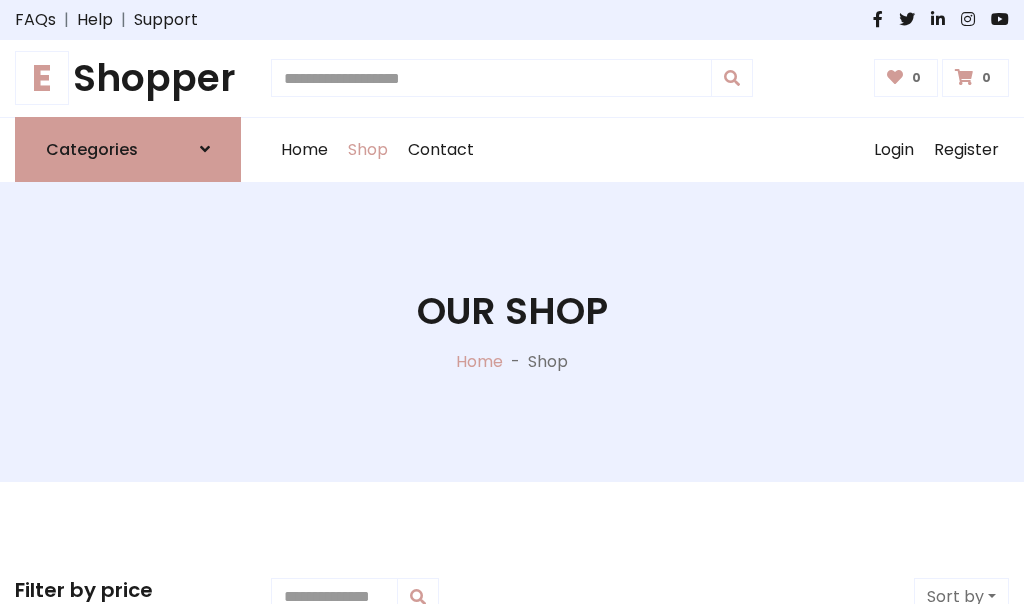 scroll, scrollTop: 0, scrollLeft: 0, axis: both 